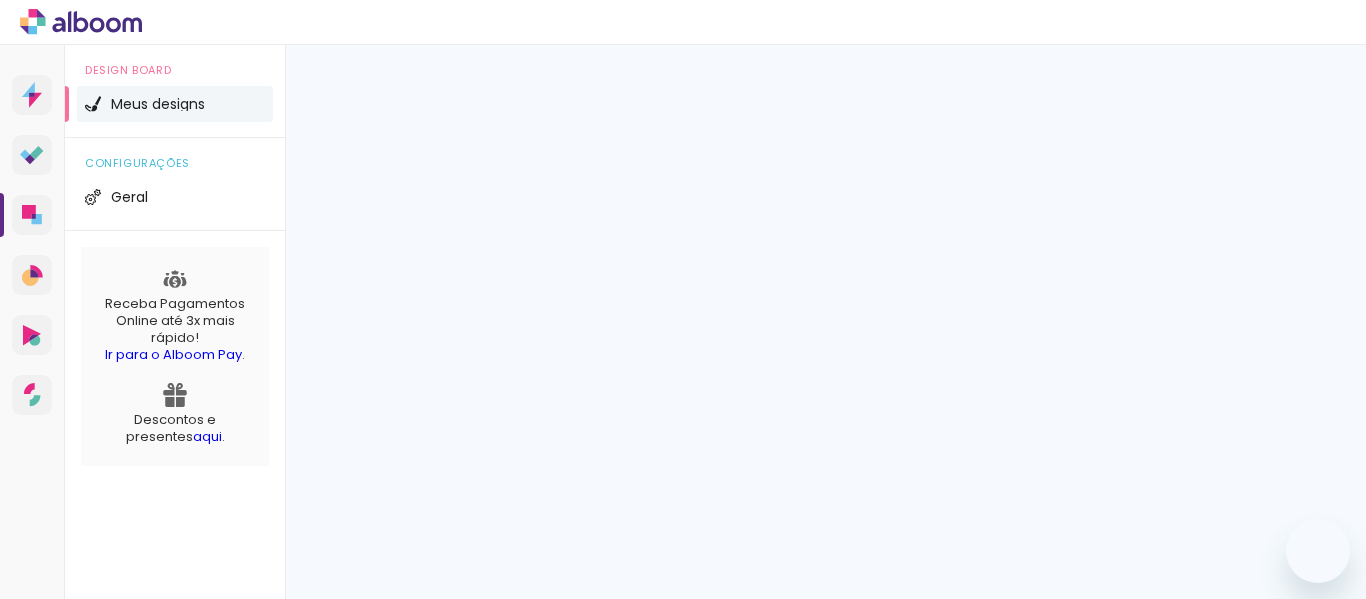 scroll, scrollTop: 0, scrollLeft: 0, axis: both 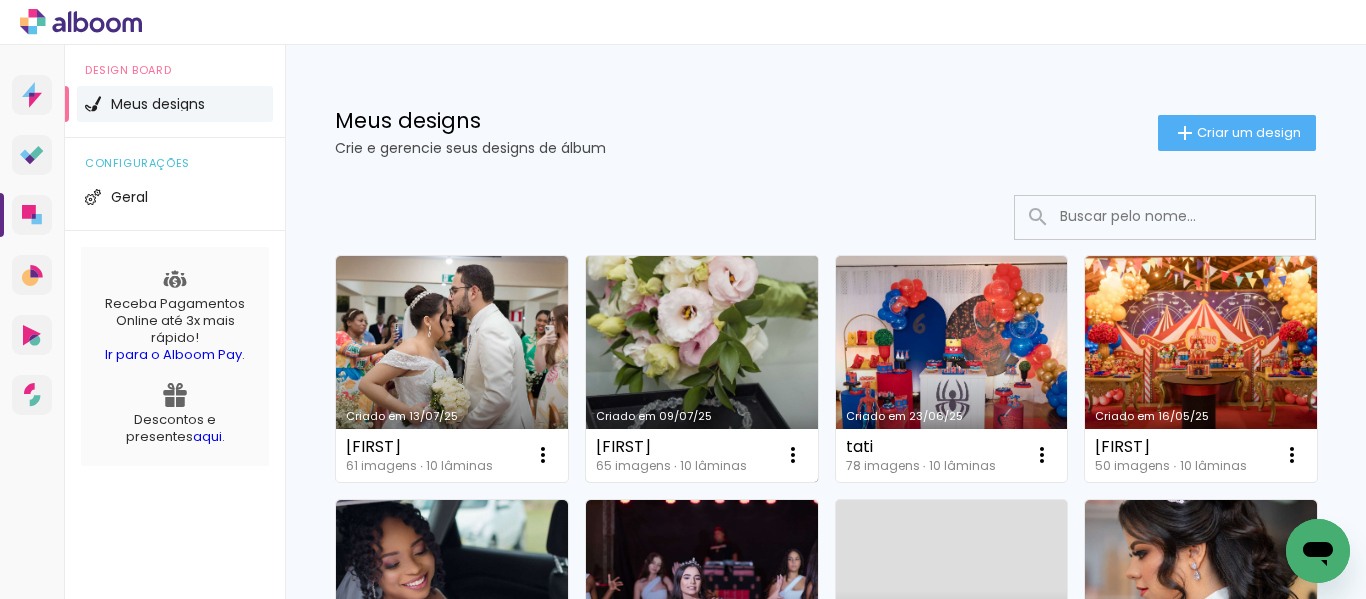 click on "Criado em 09/07/25" at bounding box center [702, 369] 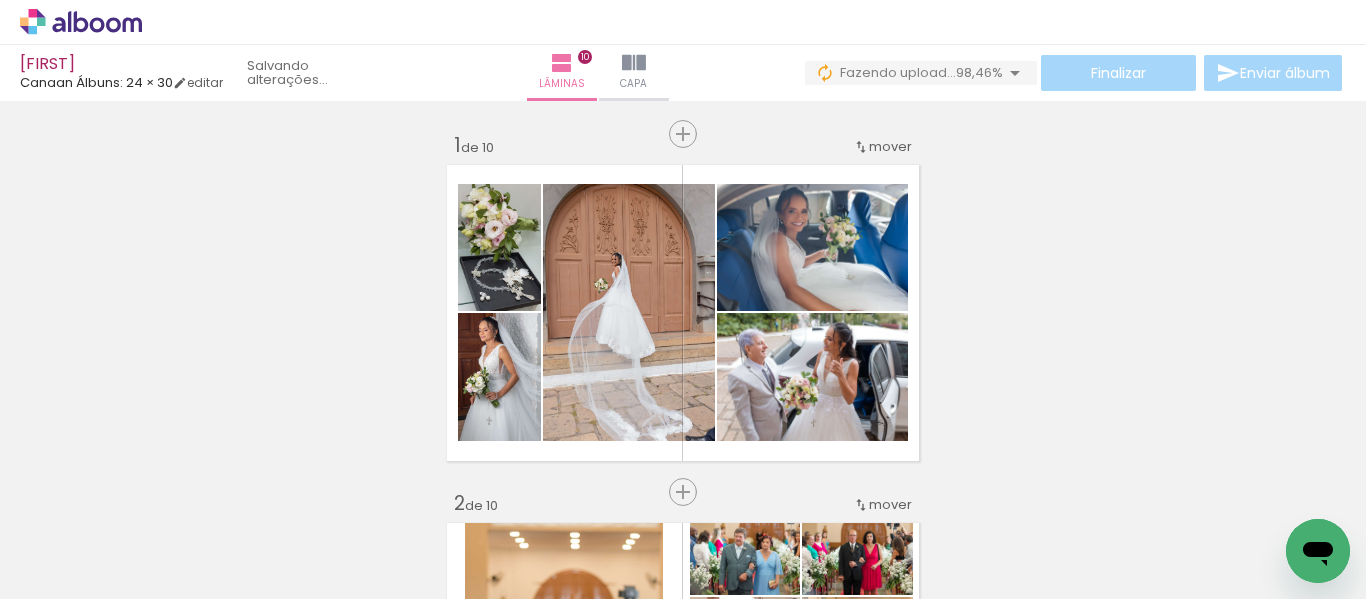 scroll, scrollTop: 0, scrollLeft: 6084, axis: horizontal 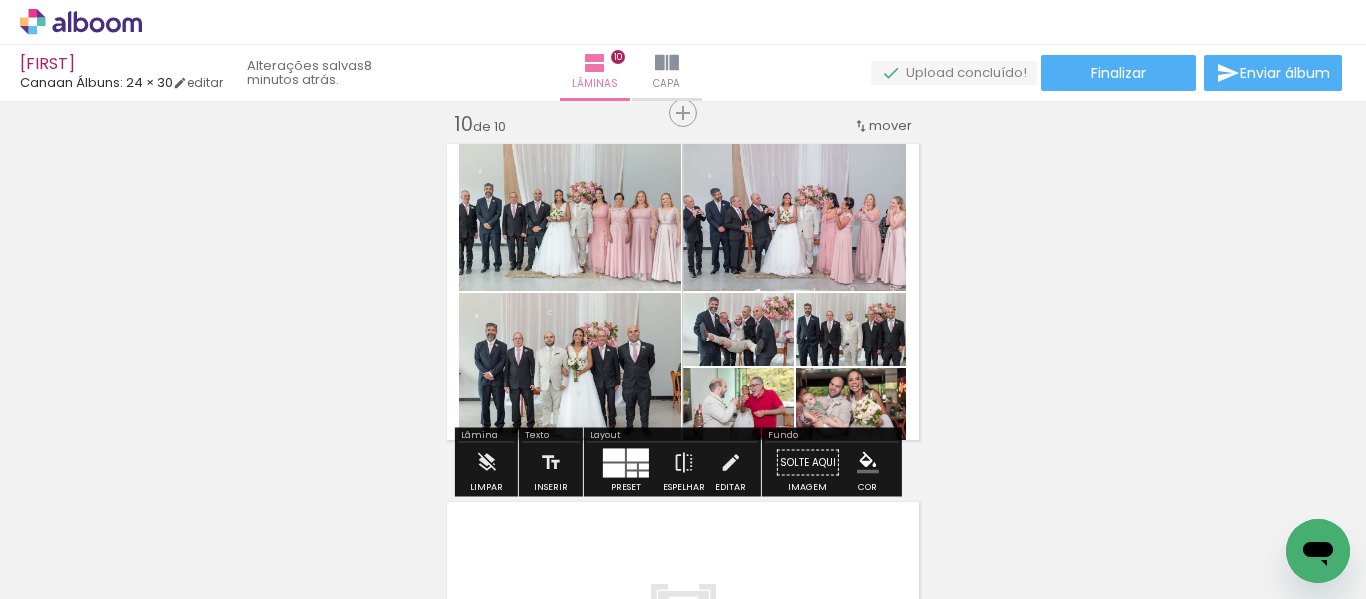 click on "Inserir lâmina 1  de 10  Inserir lâmina 2  de 10  Inserir lâmina 3  de 10  Inserir lâmina 4  de 10  Inserir lâmina 5  de 10  Inserir lâmina 6  de 10  Inserir lâmina 7  de 10  Inserir lâmina 8  de 10  Inserir lâmina 9  de 10  Inserir lâmina 10  de 10 O Designbox precisará aumentar a sua imagem em 176% para exportar para impressão. O Designbox precisará aumentar a sua imagem em 157% para exportar para impressão. O Designbox precisará aumentar a sua imagem em 204% para exportar para impressão." at bounding box center (683, -1166) 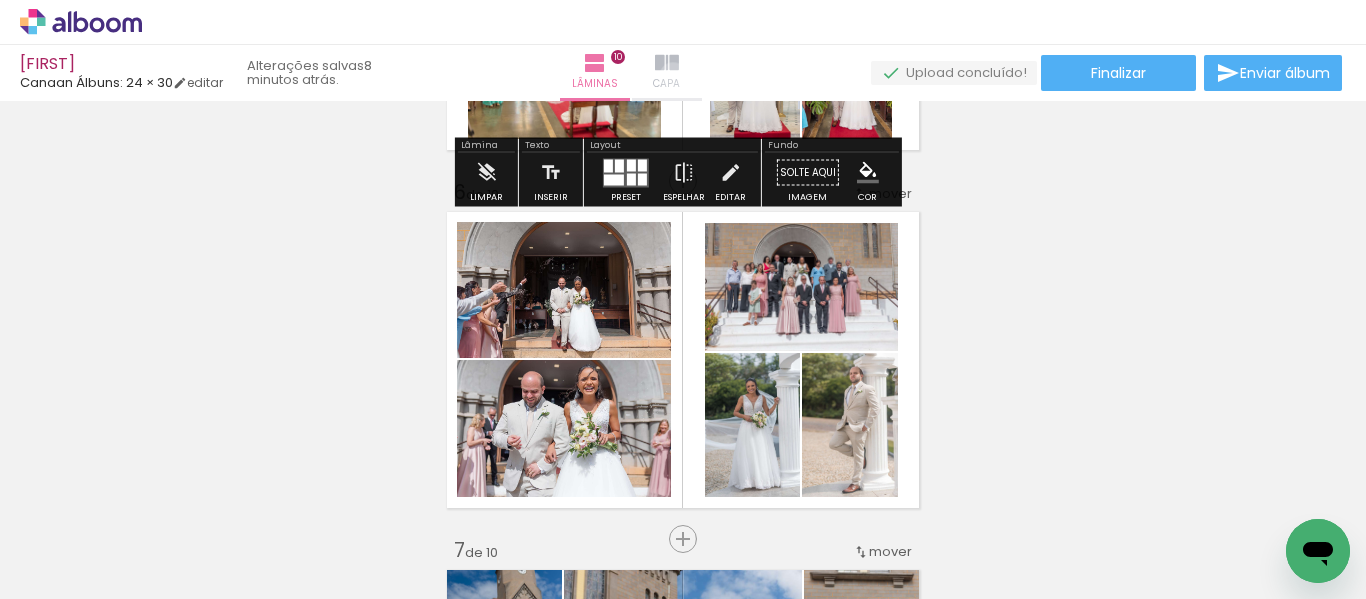 click on "Capa" at bounding box center (666, 84) 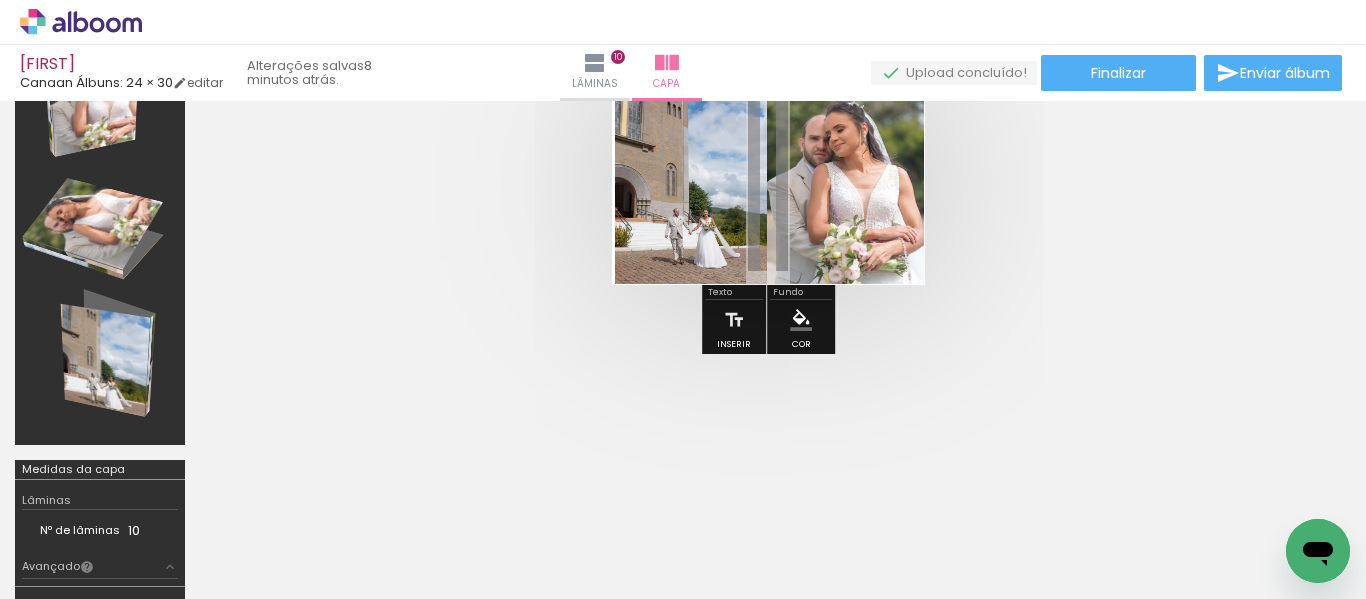 scroll, scrollTop: 57, scrollLeft: 0, axis: vertical 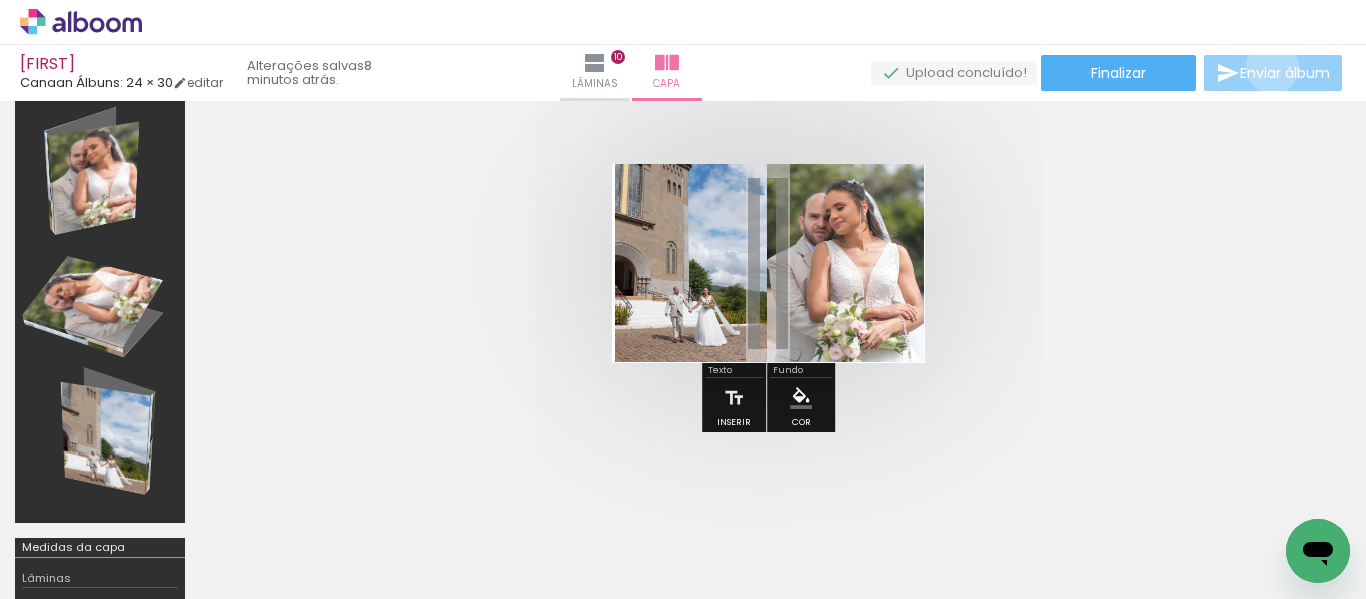 click on "Enviar álbum" at bounding box center [1285, 73] 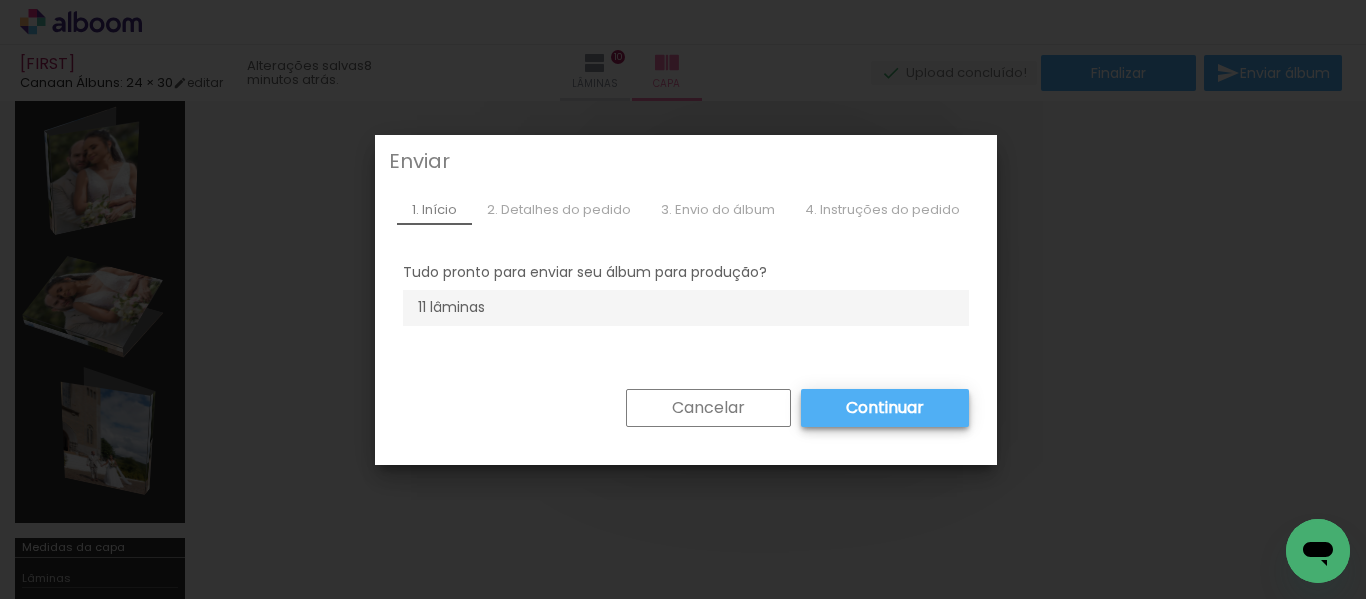 click on "3. Envio do álbum" at bounding box center [718, 210] 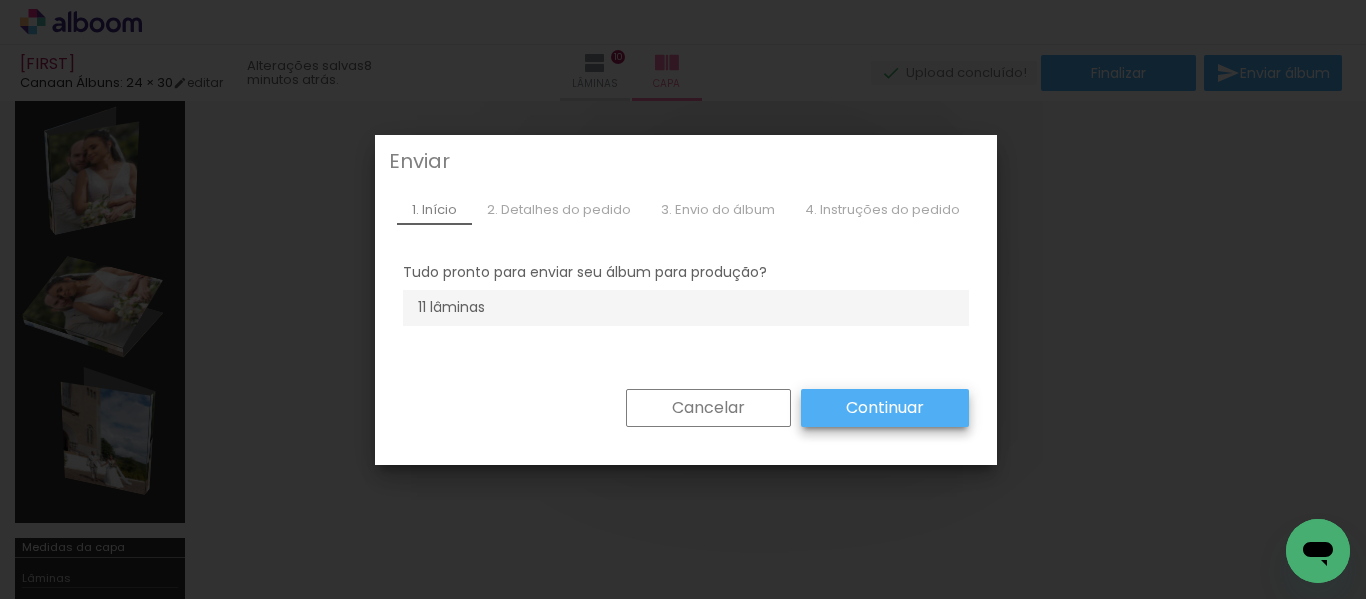 click on "Continuar" at bounding box center [0, 0] 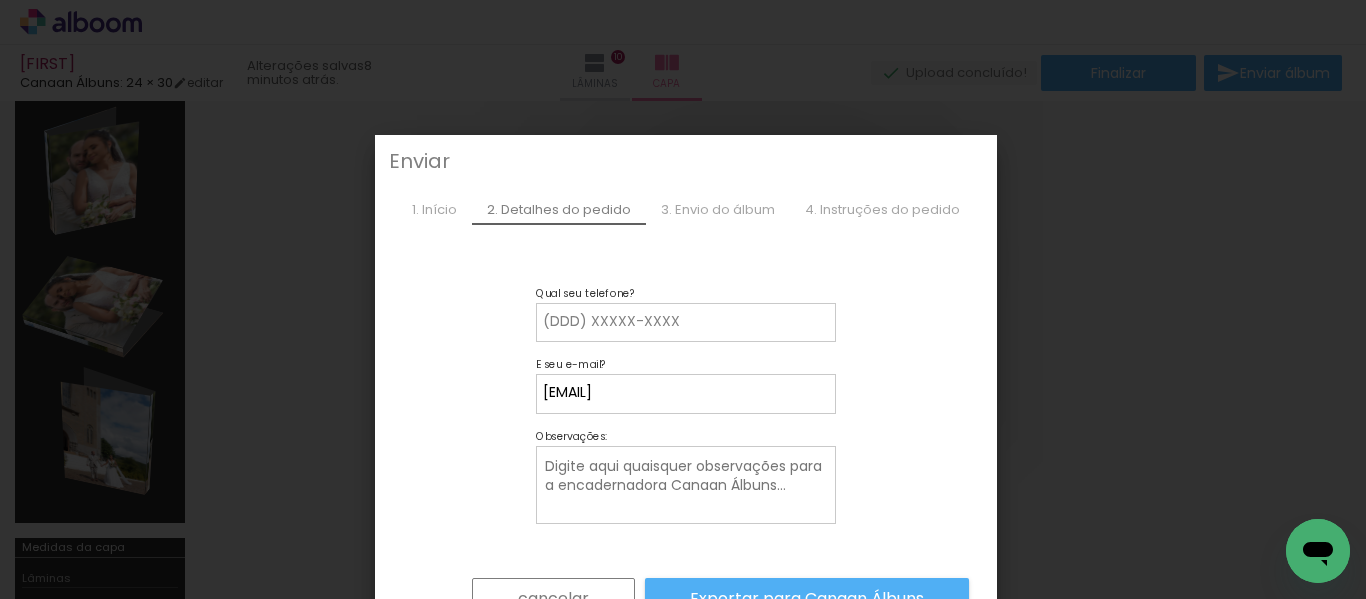click on "1. Início" at bounding box center (434, 210) 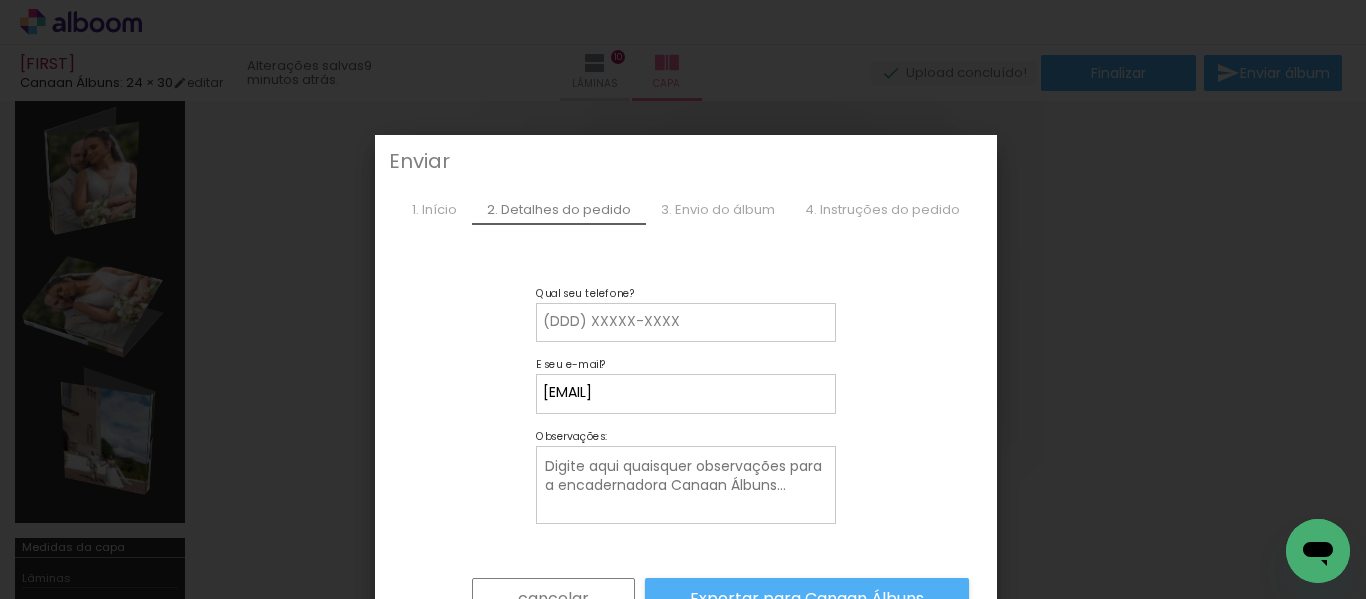 click on "cancelar" at bounding box center [553, 599] 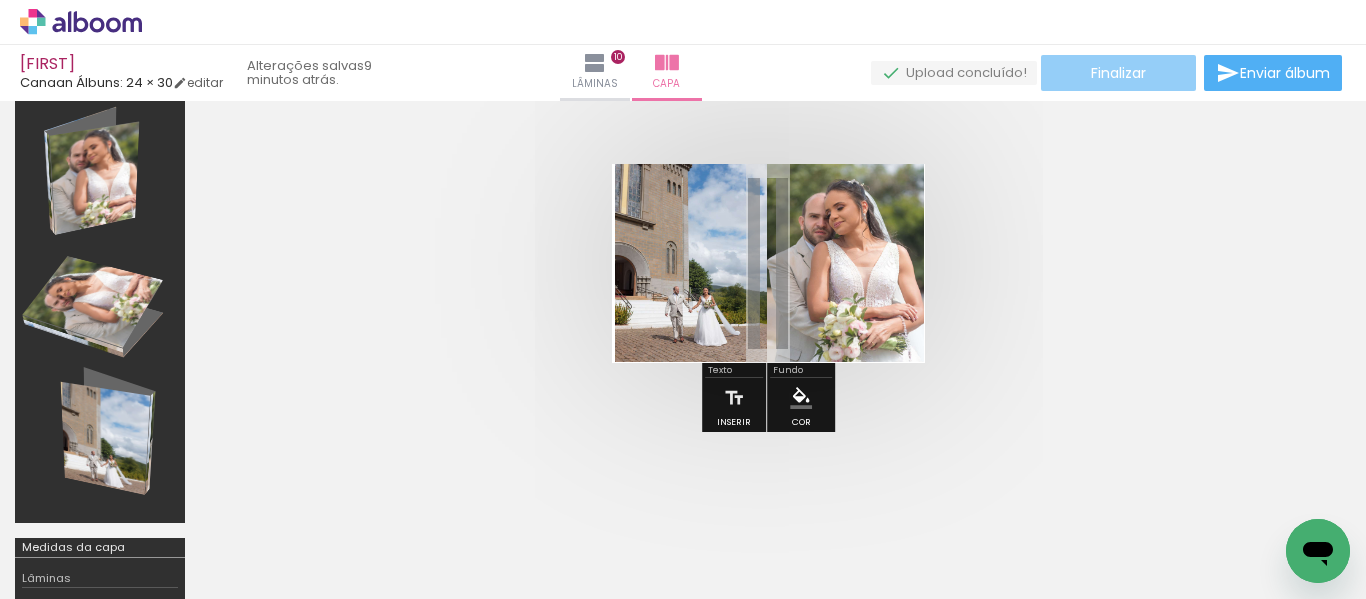click on "Finalizar" 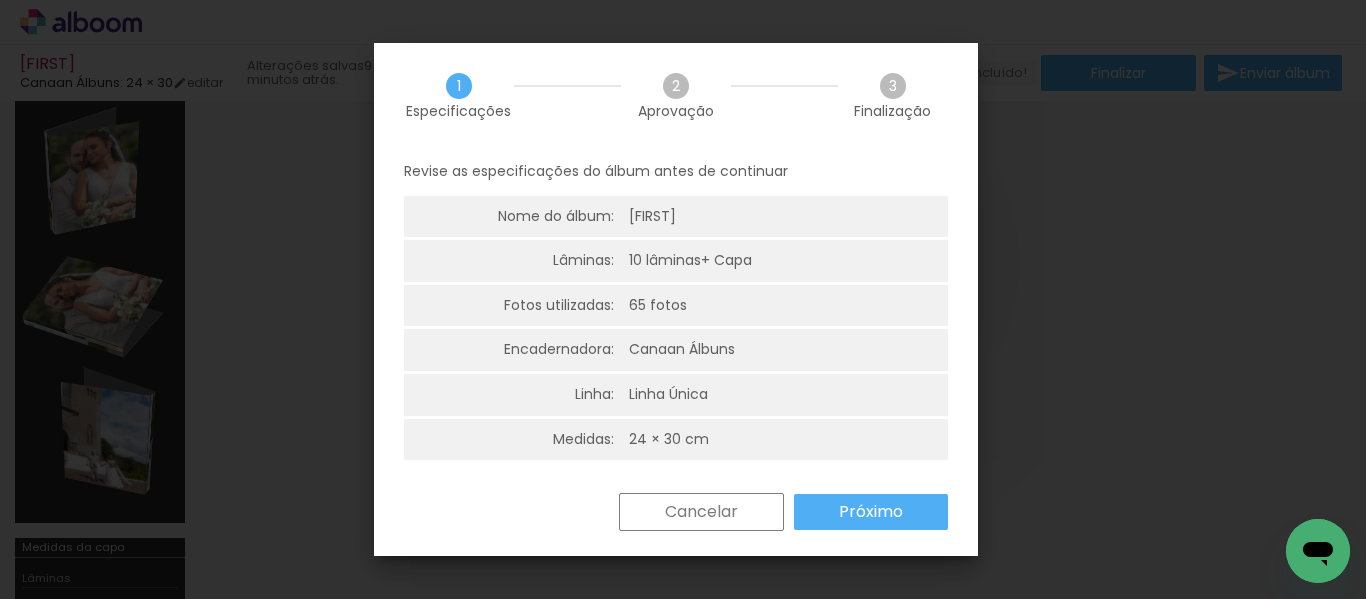 click on "Próximo" at bounding box center (0, 0) 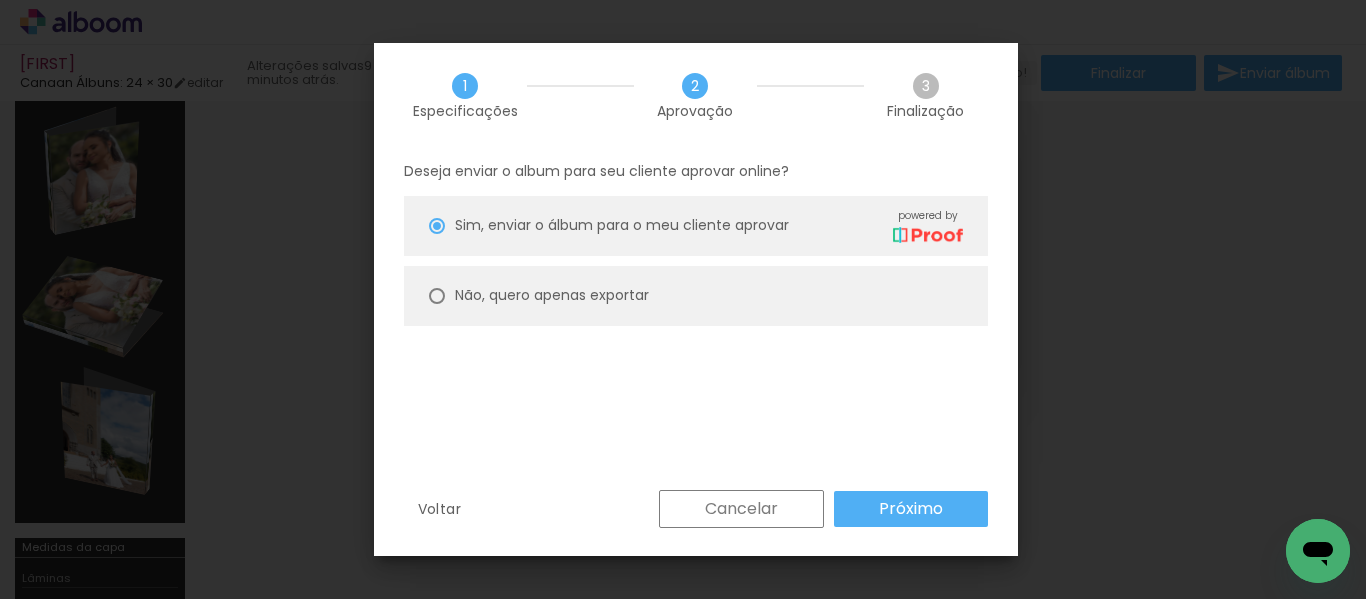 click on "Não, quero apenas exportar" at bounding box center (0, 0) 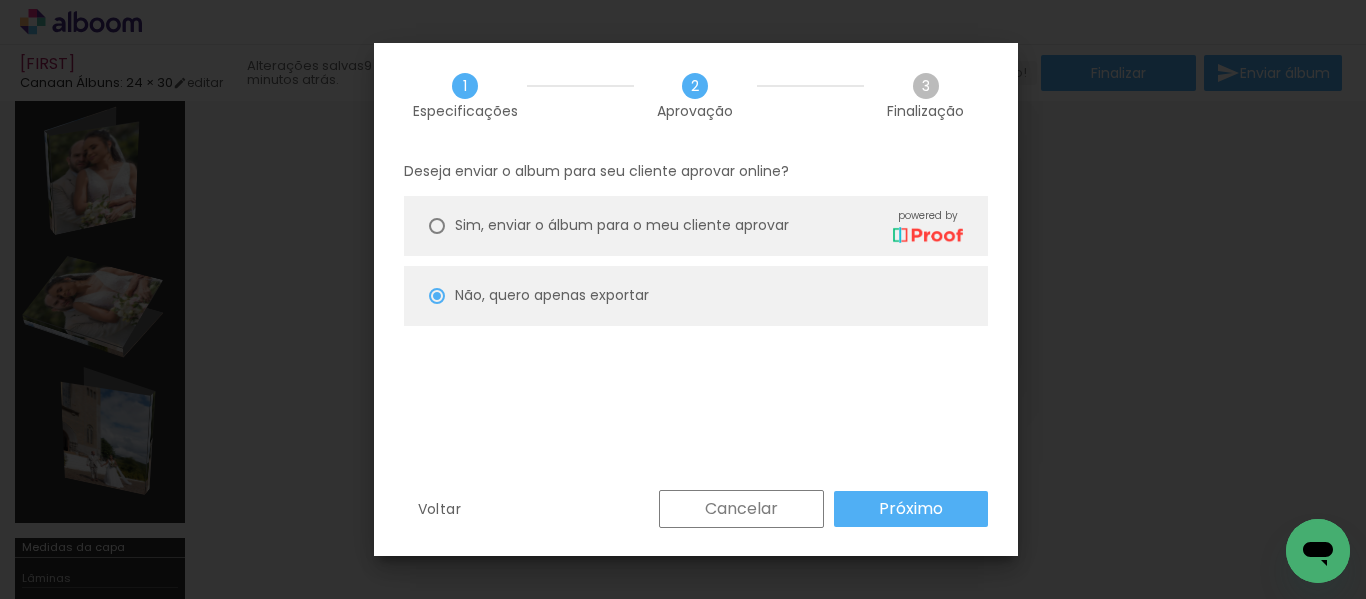 click on "Próximo" at bounding box center [0, 0] 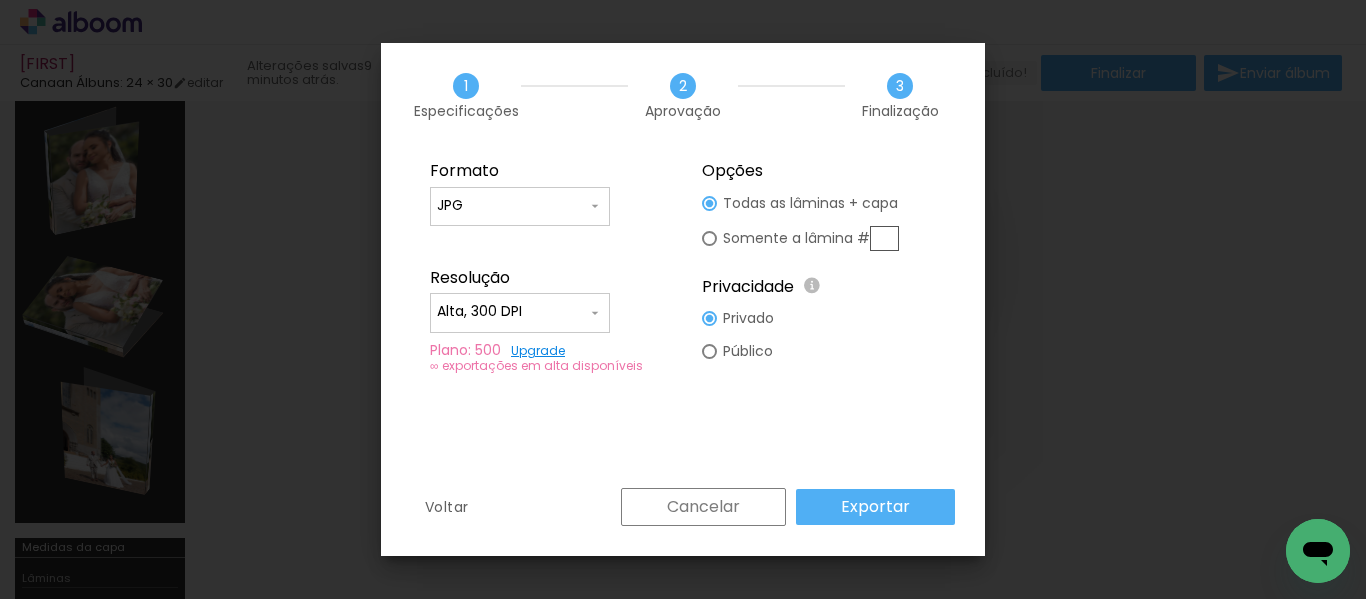 click on "Exportar" at bounding box center (0, 0) 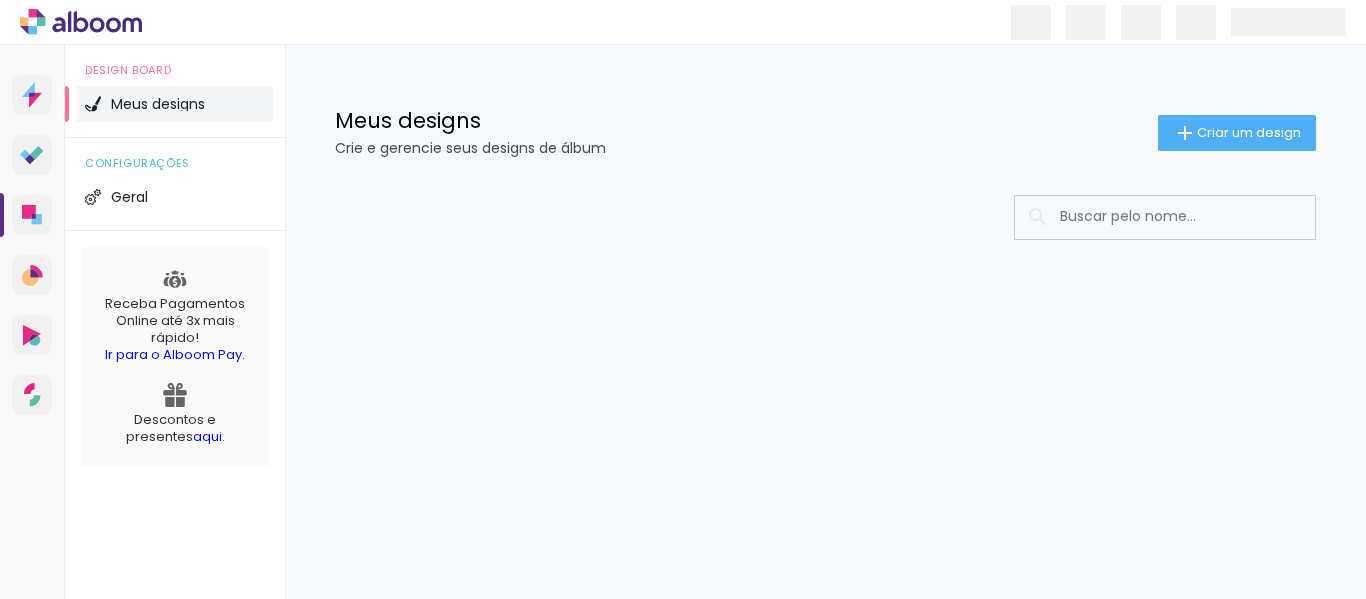 scroll, scrollTop: 0, scrollLeft: 0, axis: both 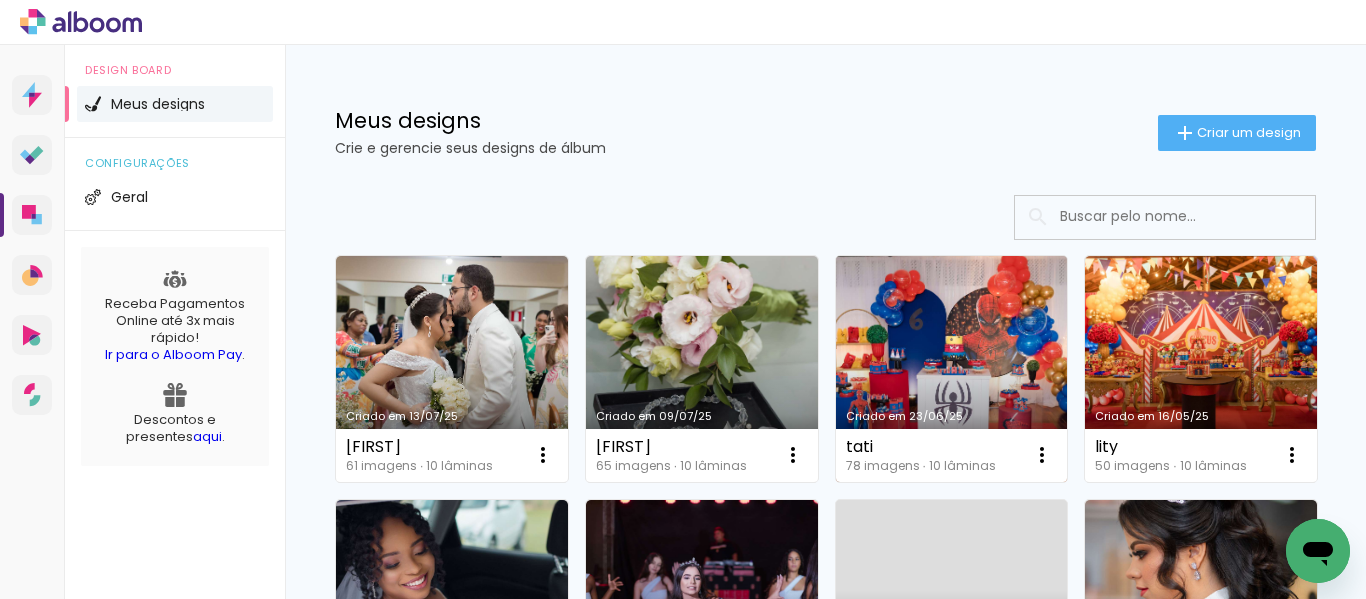 click on "Criado em 23/06/25" at bounding box center [952, 369] 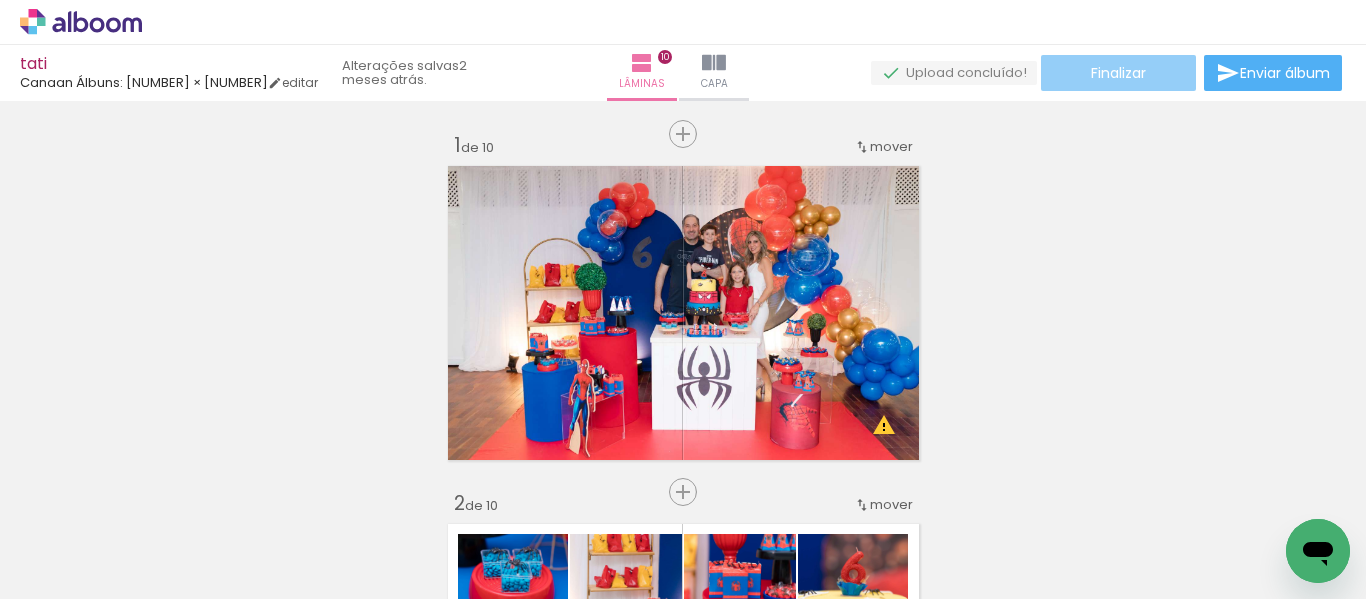 click on "Finalizar" 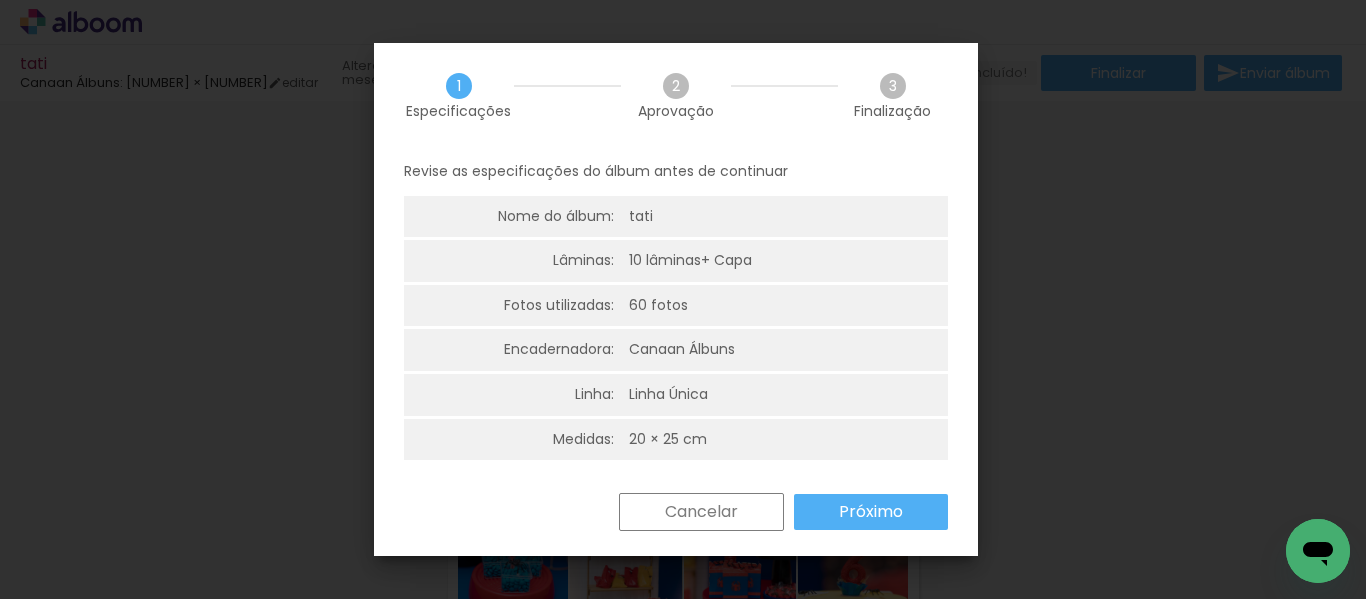 click on "Próximo" at bounding box center (0, 0) 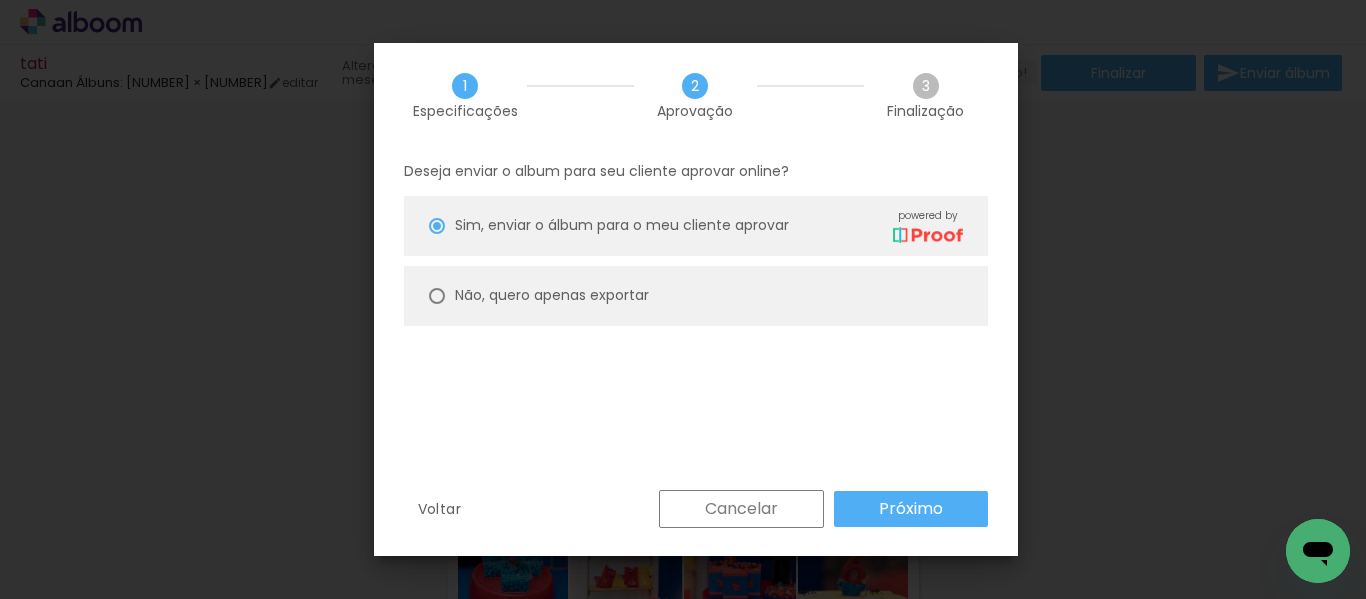 click on "Não, quero apenas exportar" at bounding box center [0, 0] 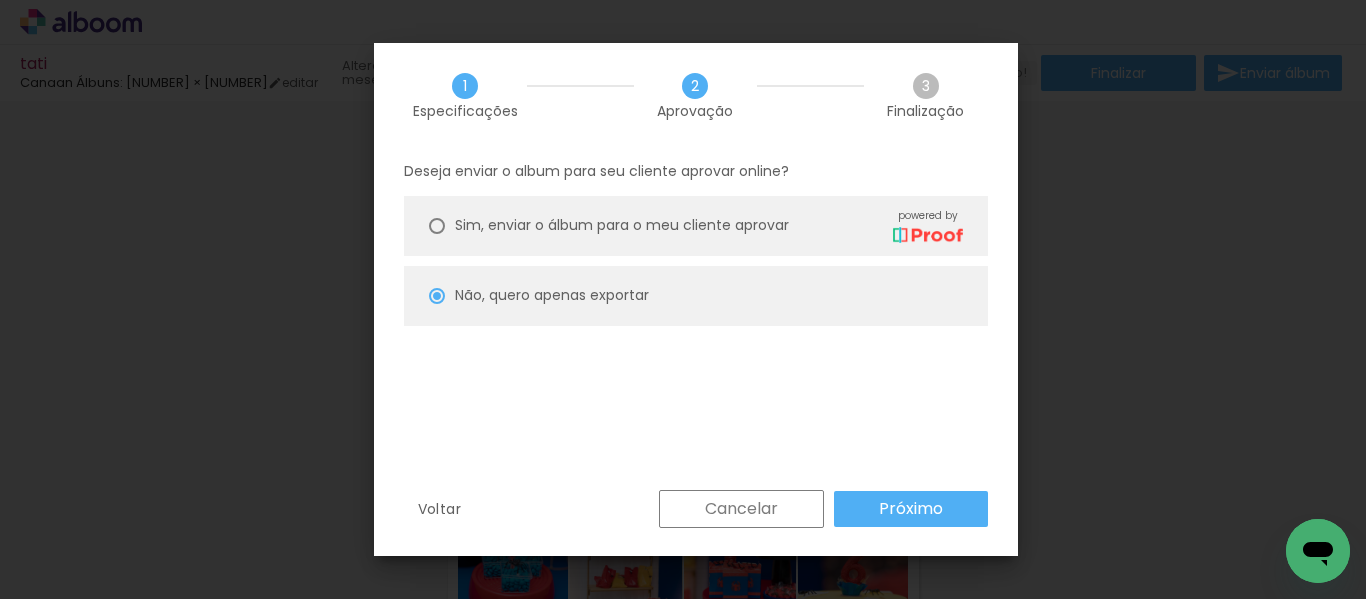 click on "Próximo" at bounding box center [0, 0] 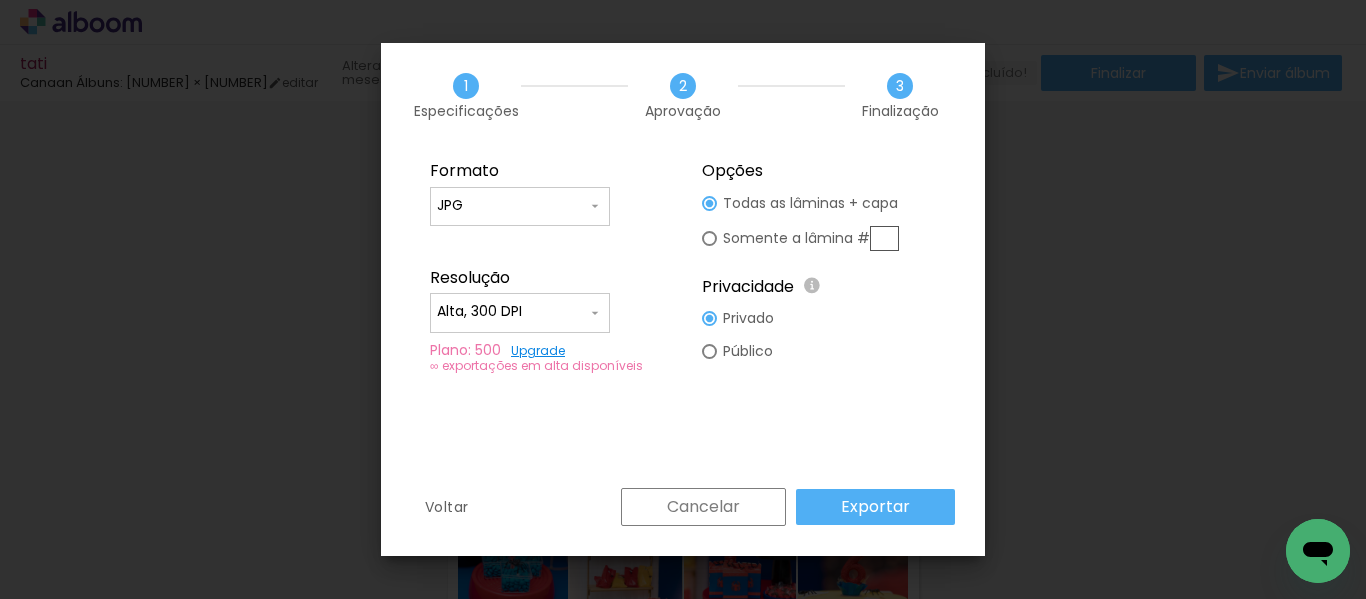 click on "Exportar" at bounding box center (875, 507) 